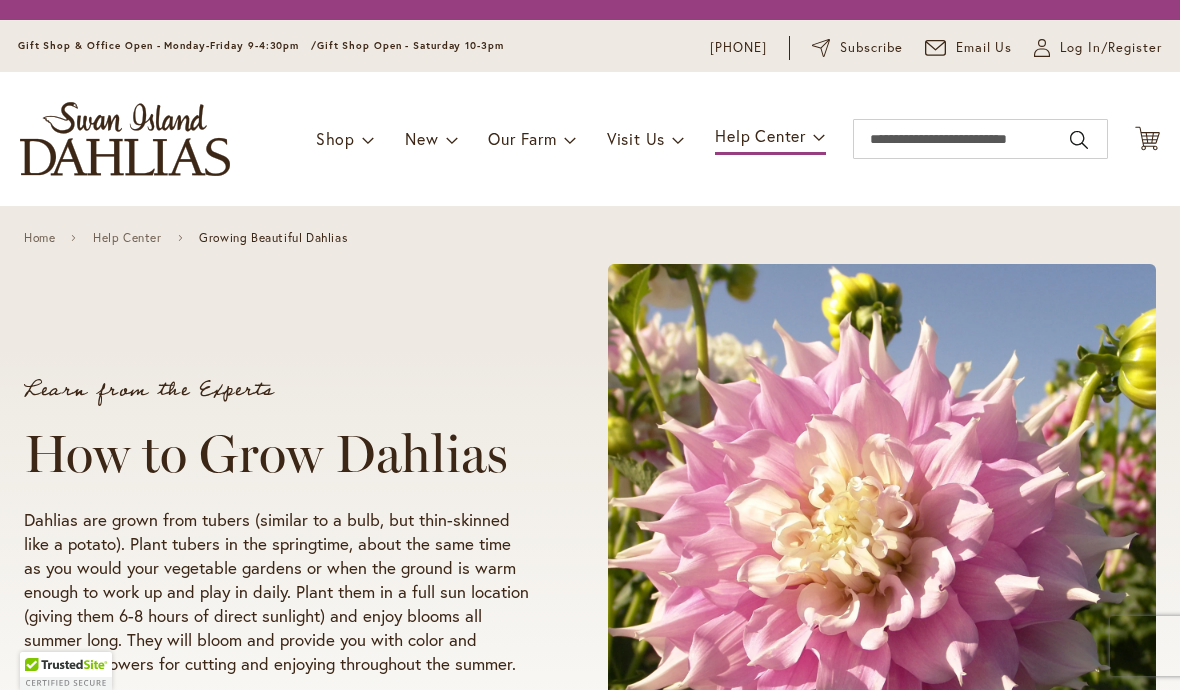 scroll, scrollTop: 0, scrollLeft: 0, axis: both 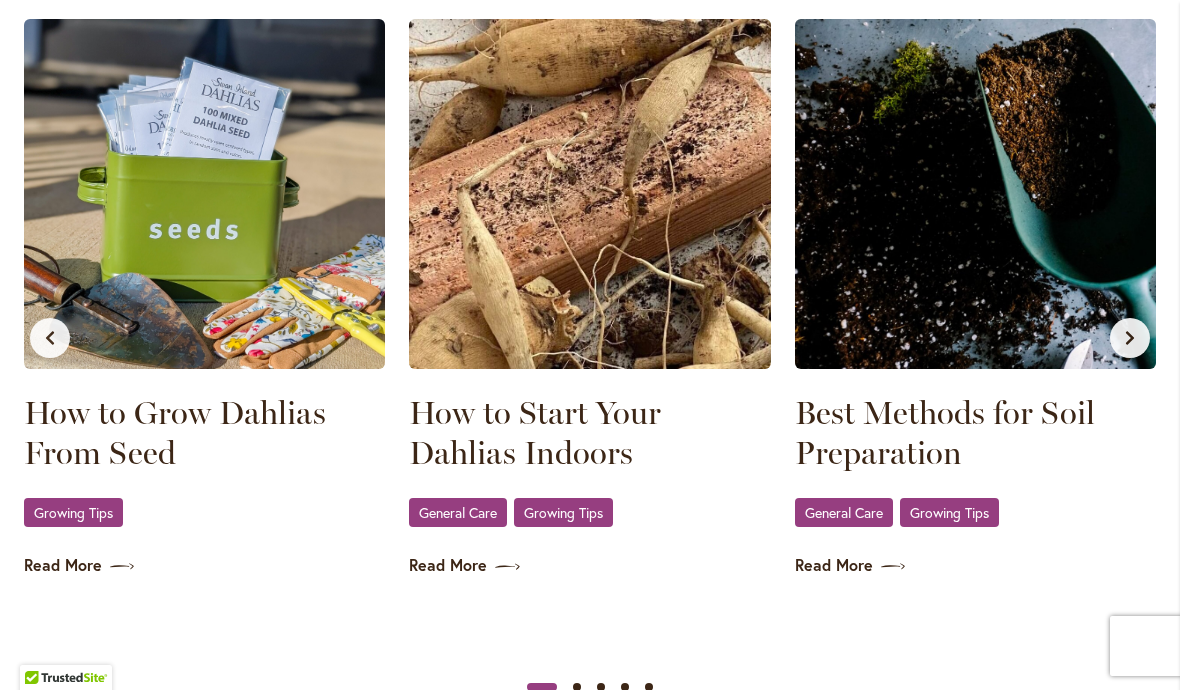 click on "How to Start Your Dahlias Indoors" at bounding box center (589, 433) 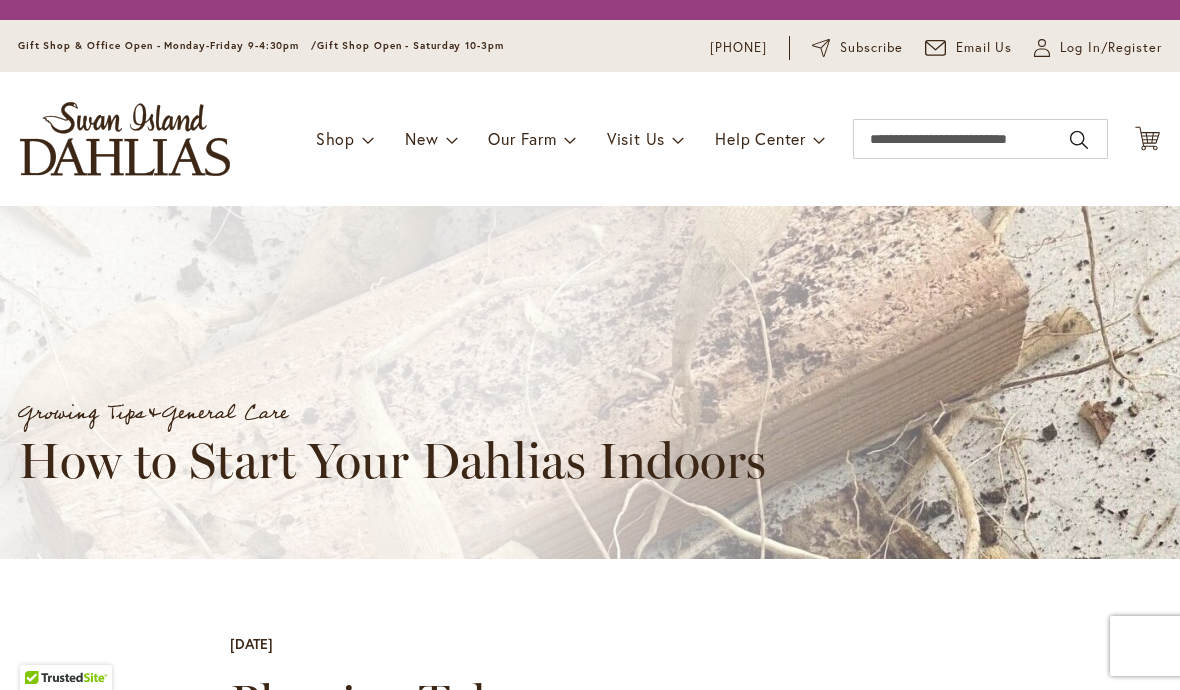 scroll, scrollTop: 0, scrollLeft: 0, axis: both 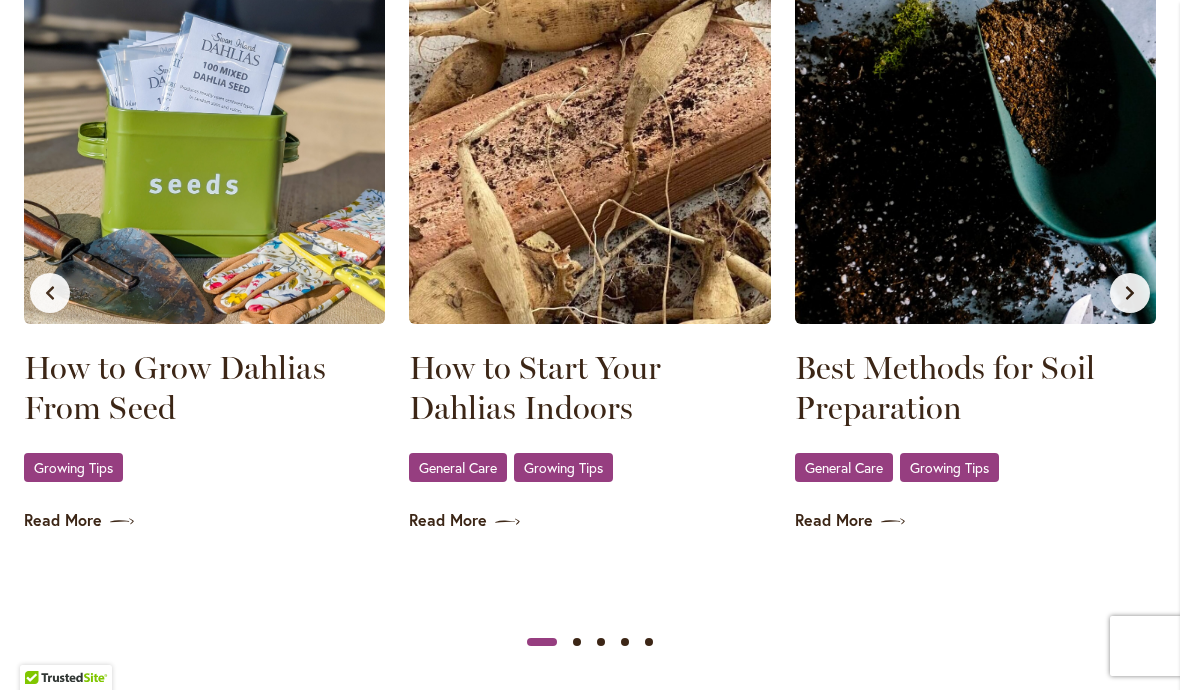 click on "How to Start Your Dahlias Indoors General Care ,  Growing Tips Read More" at bounding box center [589, 253] 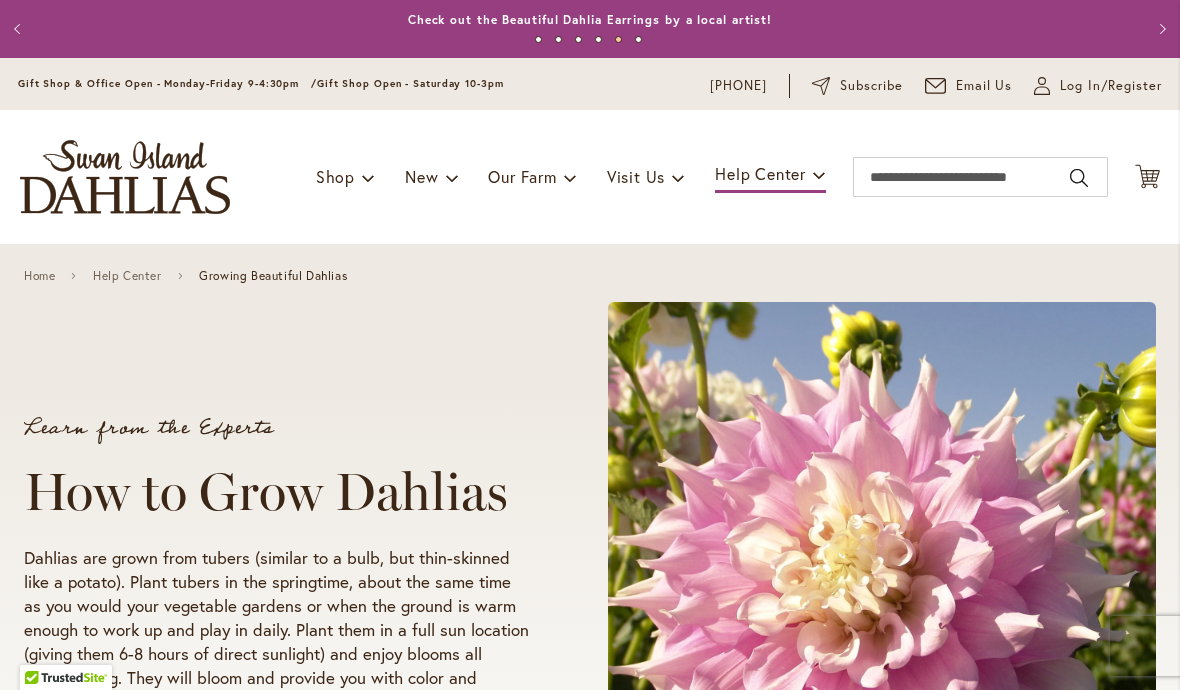 scroll, scrollTop: 0, scrollLeft: 0, axis: both 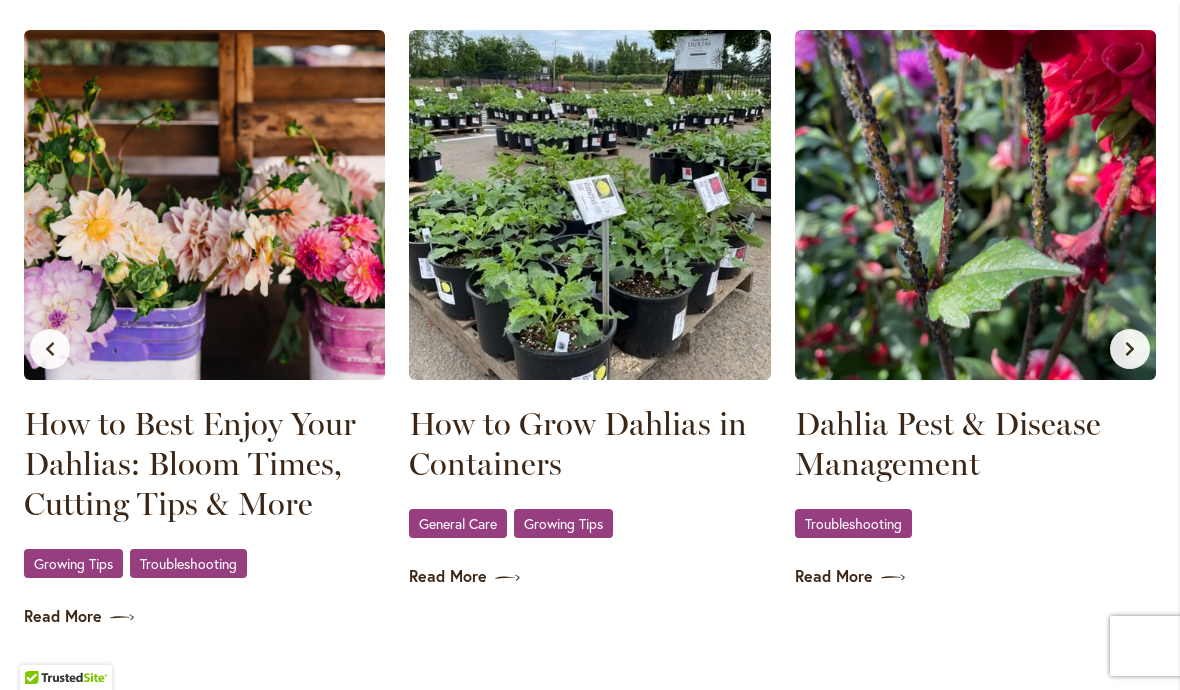 click on "General Care ,  Growing Tips" at bounding box center [589, 524] 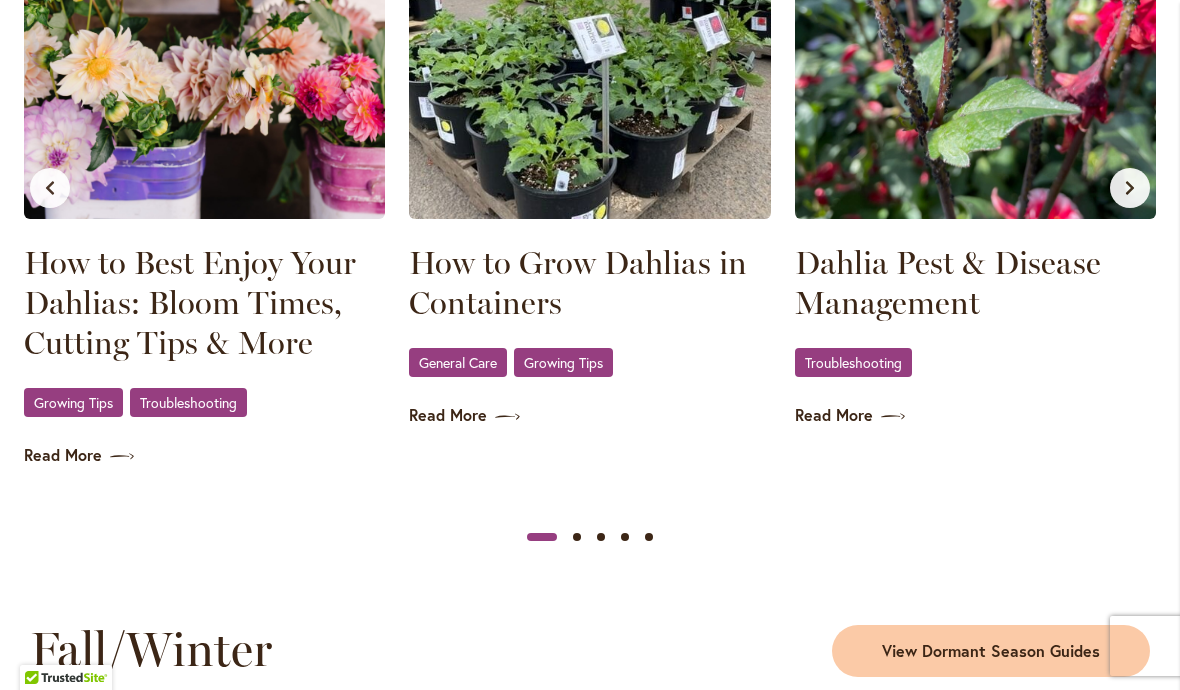 click on "How to Grow Dahlias in Containers General Care ,  Growing Tips Read More" at bounding box center [589, 188] 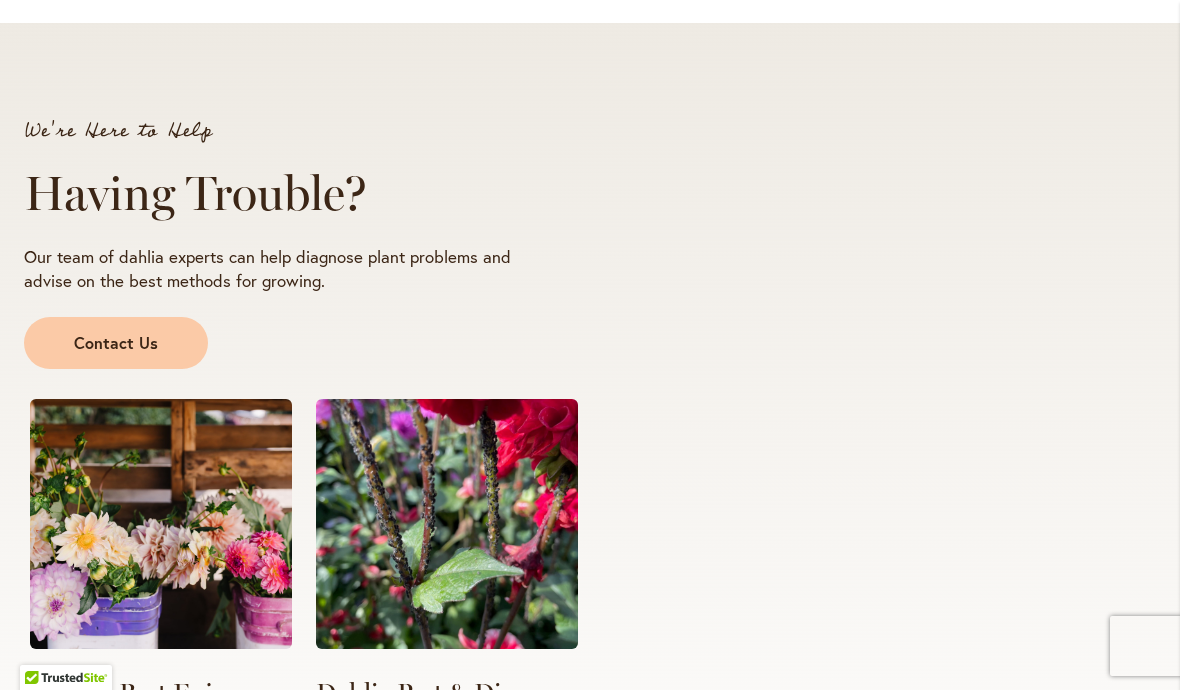 scroll, scrollTop: 3521, scrollLeft: 0, axis: vertical 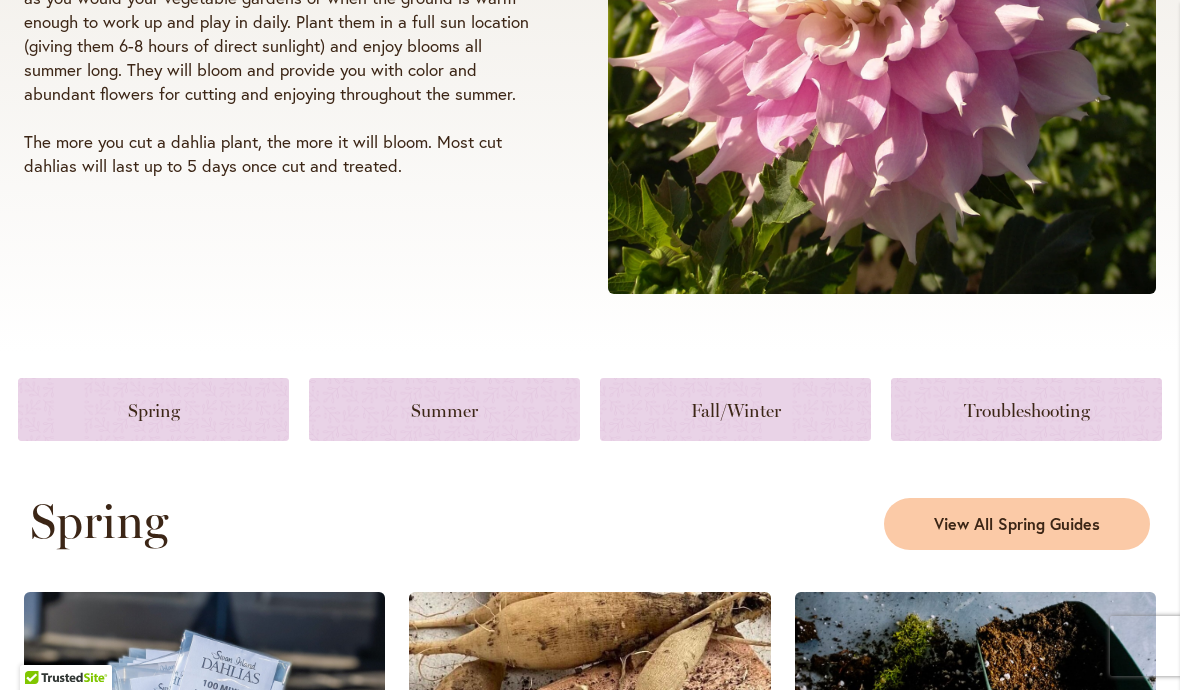 click at bounding box center [153, 409] 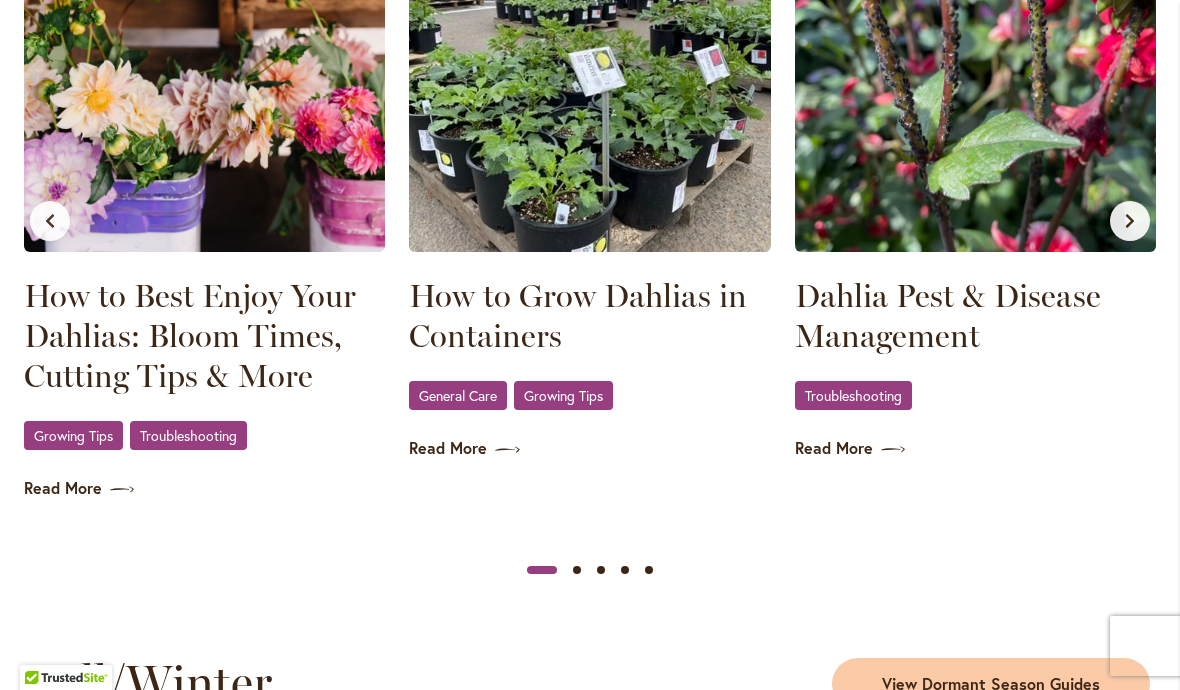 scroll, scrollTop: 2149, scrollLeft: 0, axis: vertical 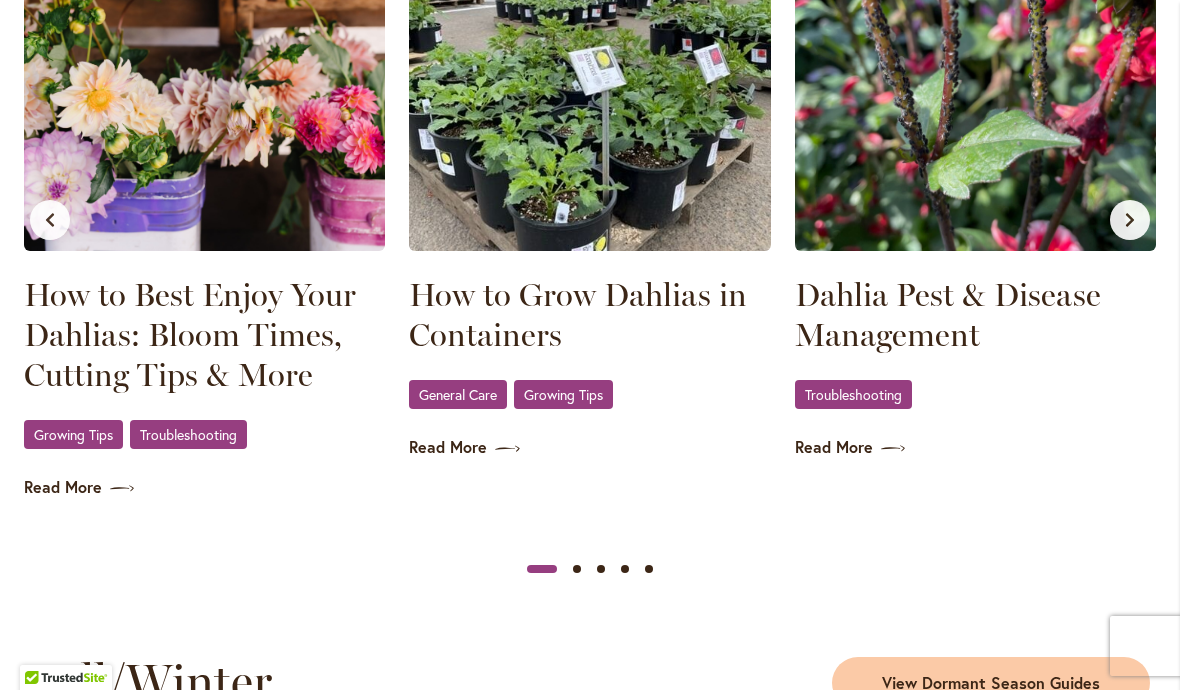 click on "How to Grow Dahlias in Containers General Care ,  Growing Tips Read More" at bounding box center (589, 220) 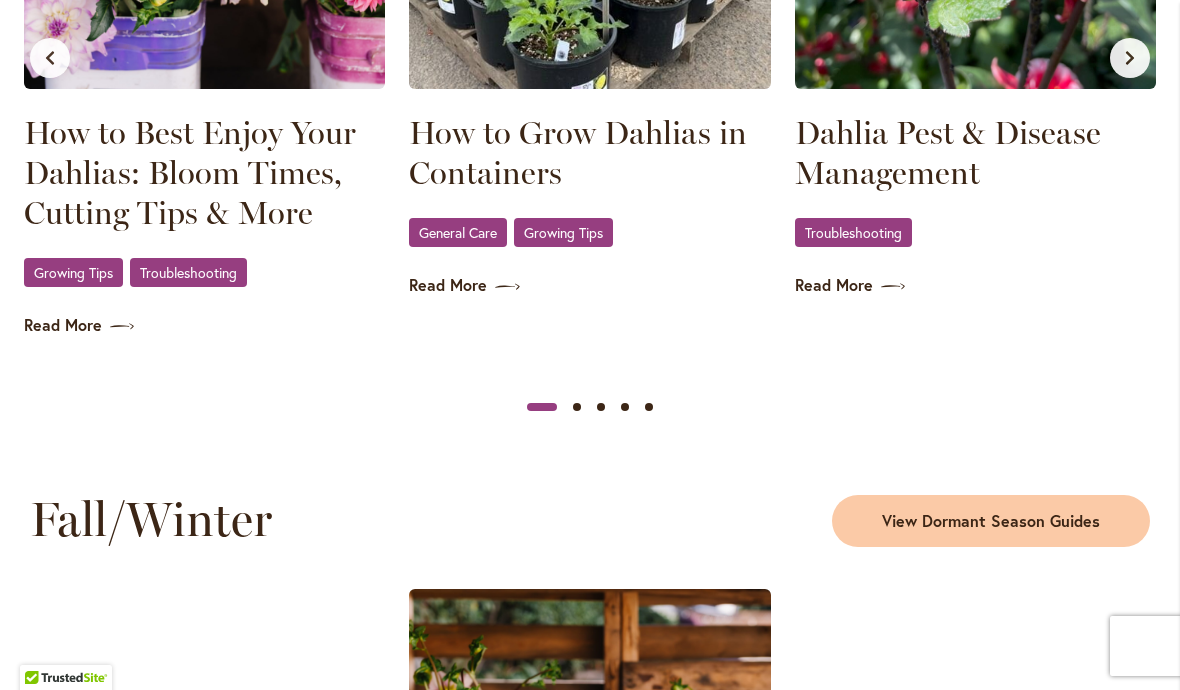 scroll, scrollTop: 2313, scrollLeft: 0, axis: vertical 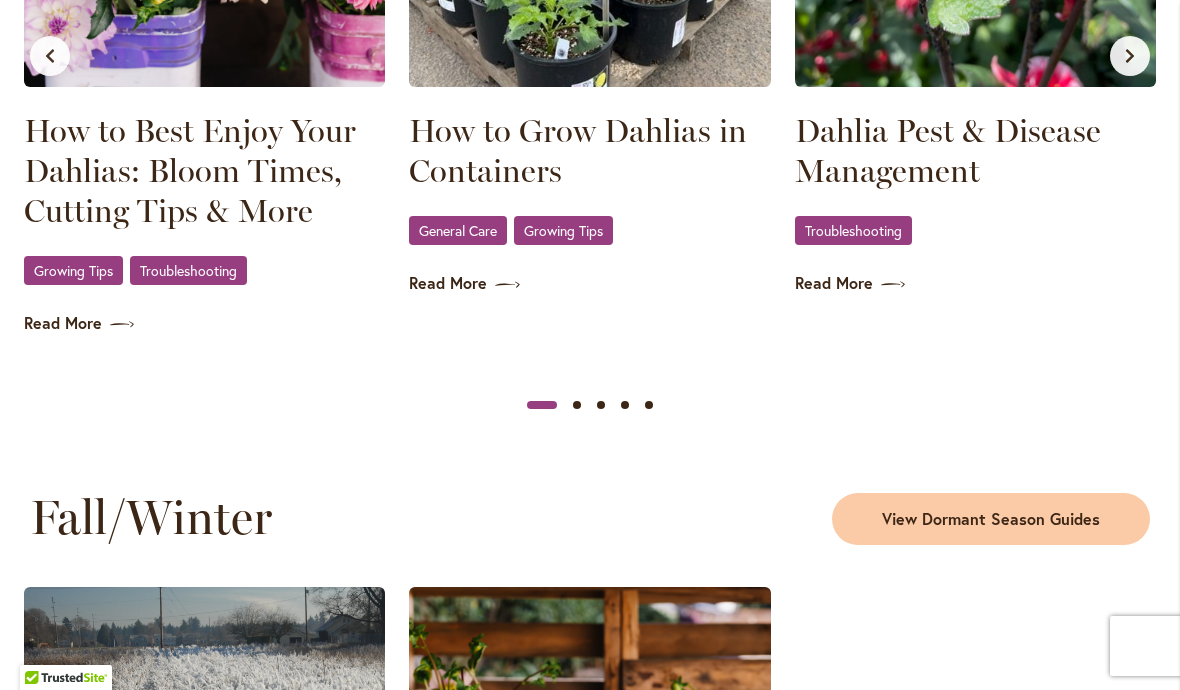 click on "Growing Tips" at bounding box center (73, 270) 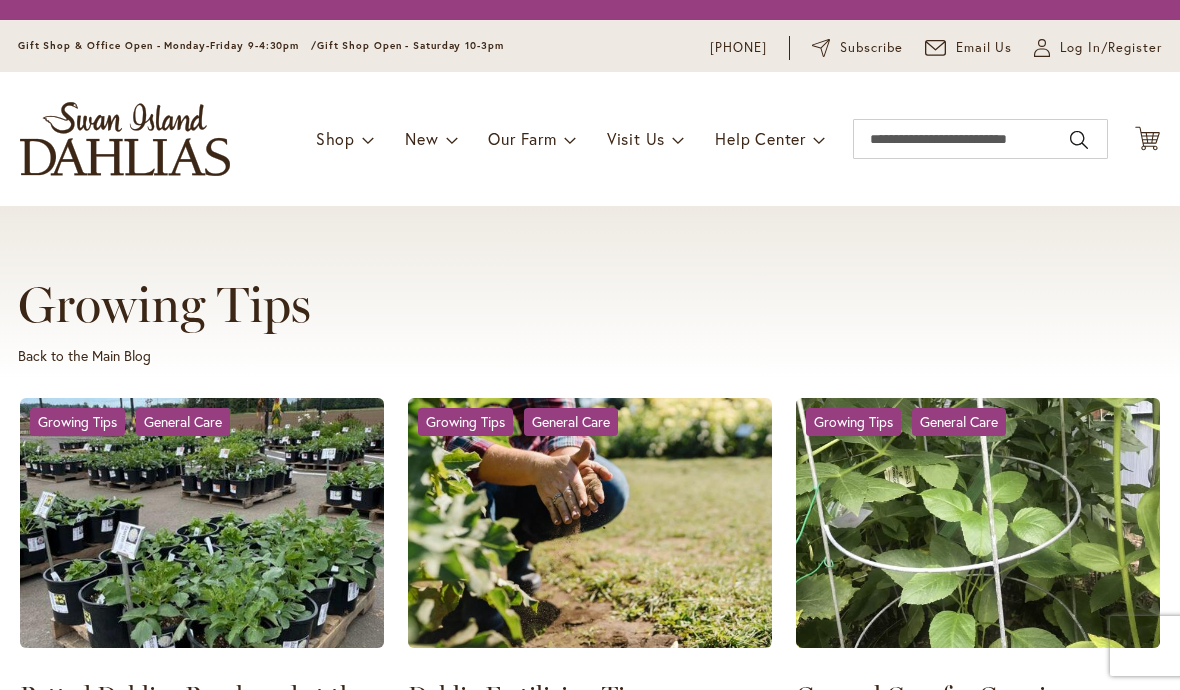 scroll, scrollTop: 0, scrollLeft: 0, axis: both 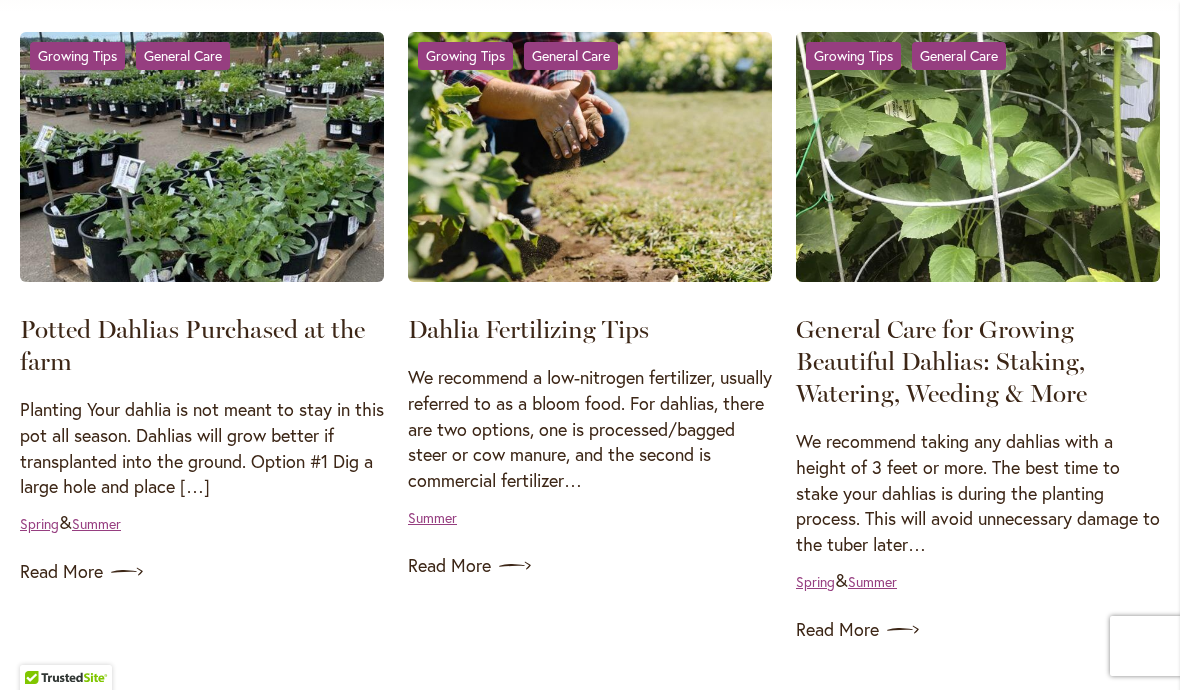click on "Read More" at bounding box center [590, 566] 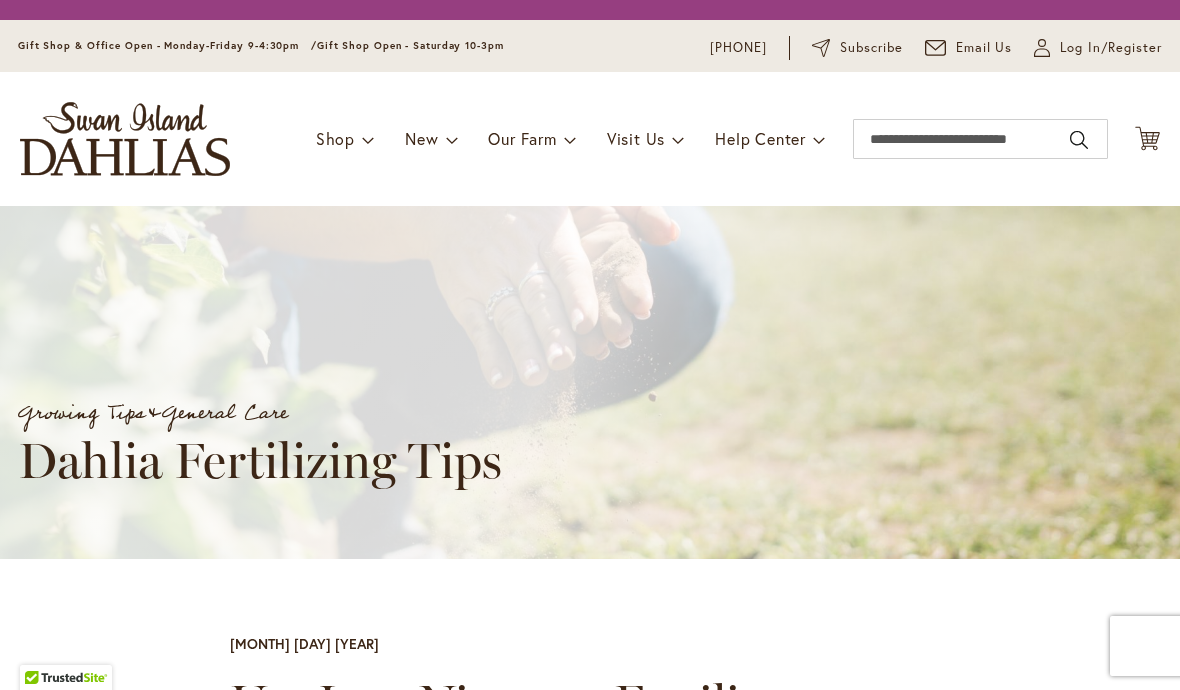 scroll, scrollTop: 0, scrollLeft: 0, axis: both 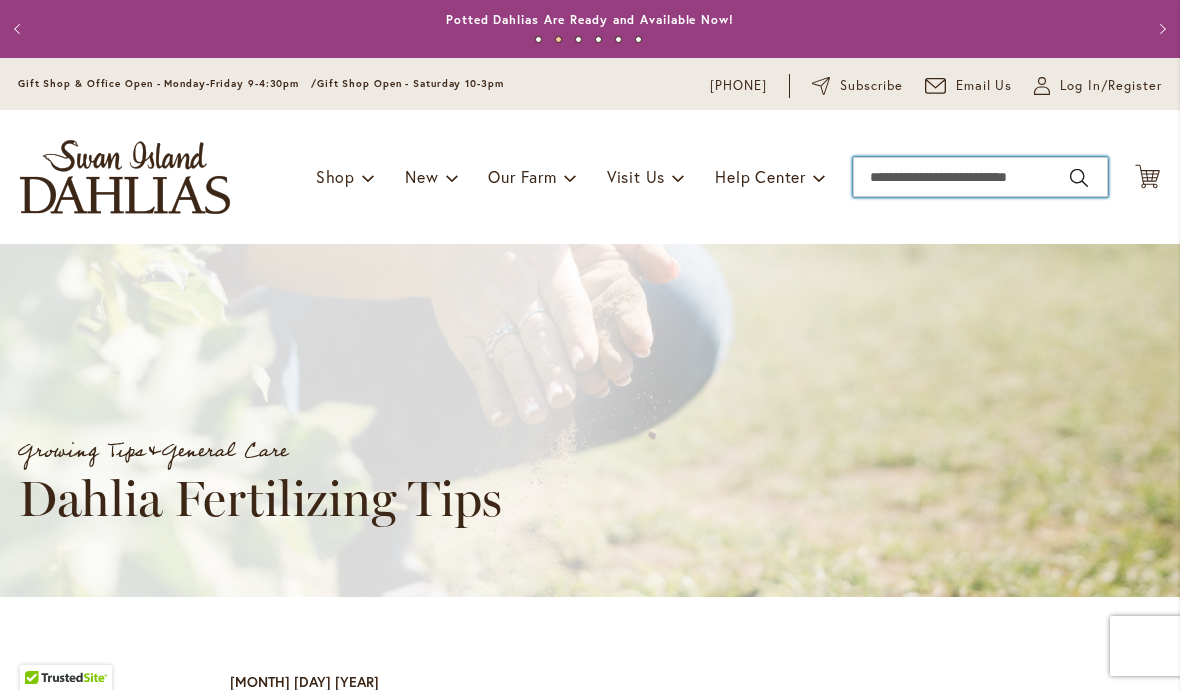 click on "Search" at bounding box center [980, 177] 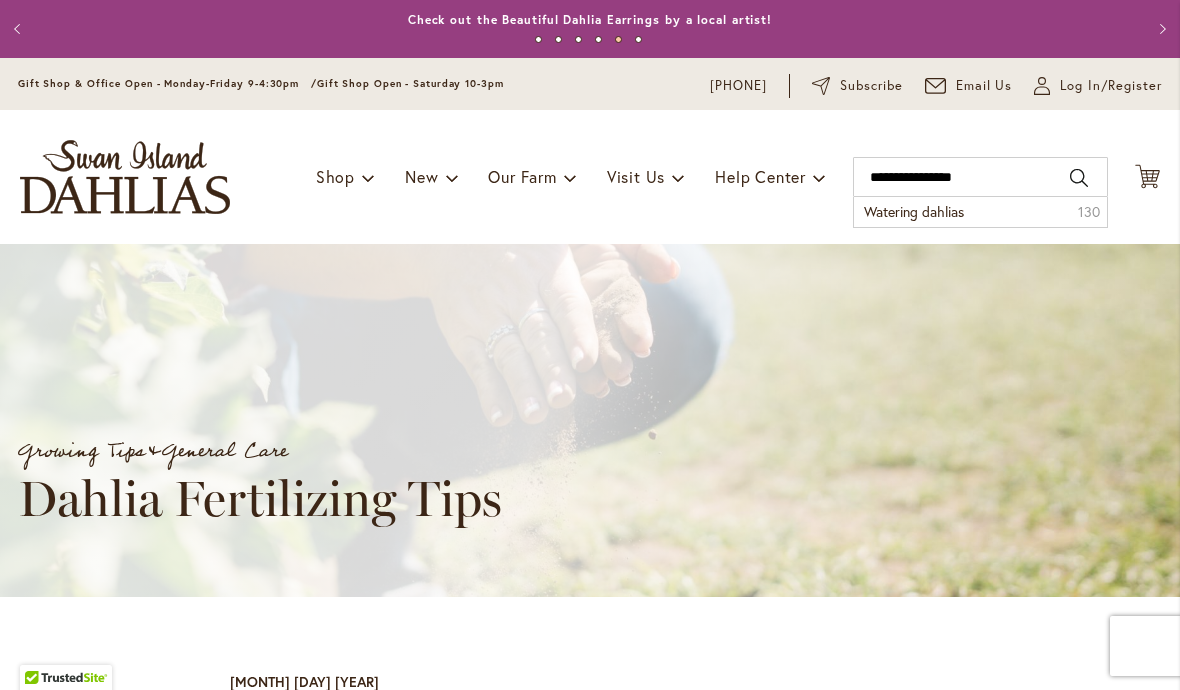 click on "Search" at bounding box center (1079, 178) 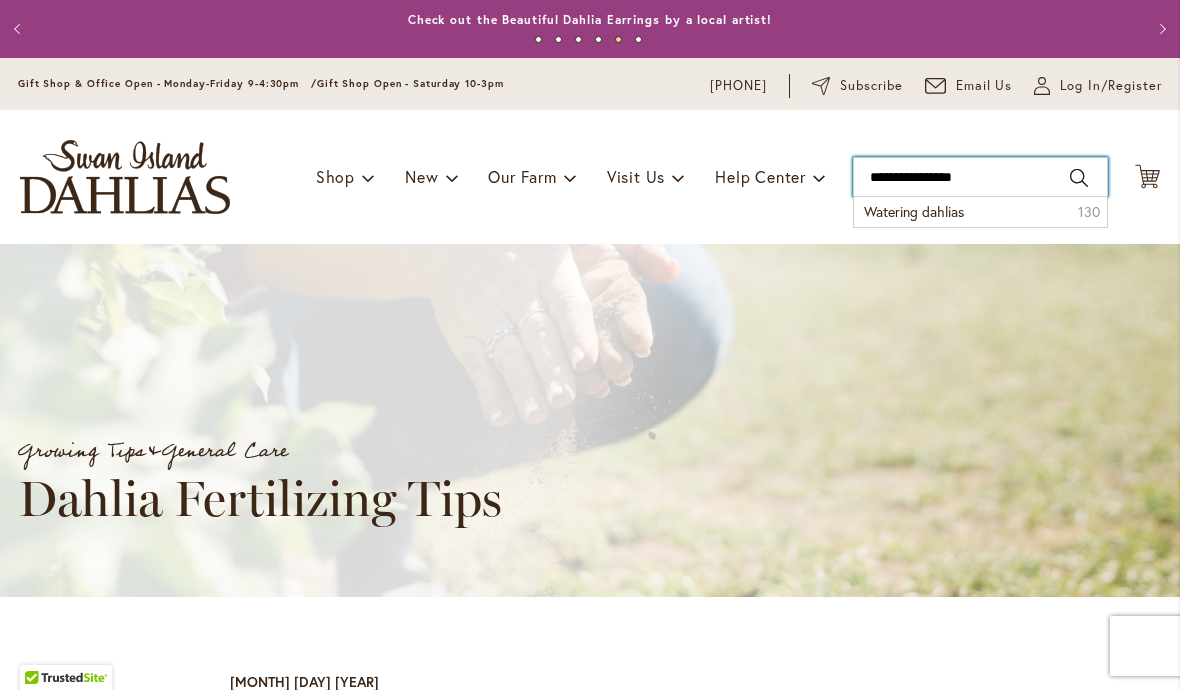 type on "**********" 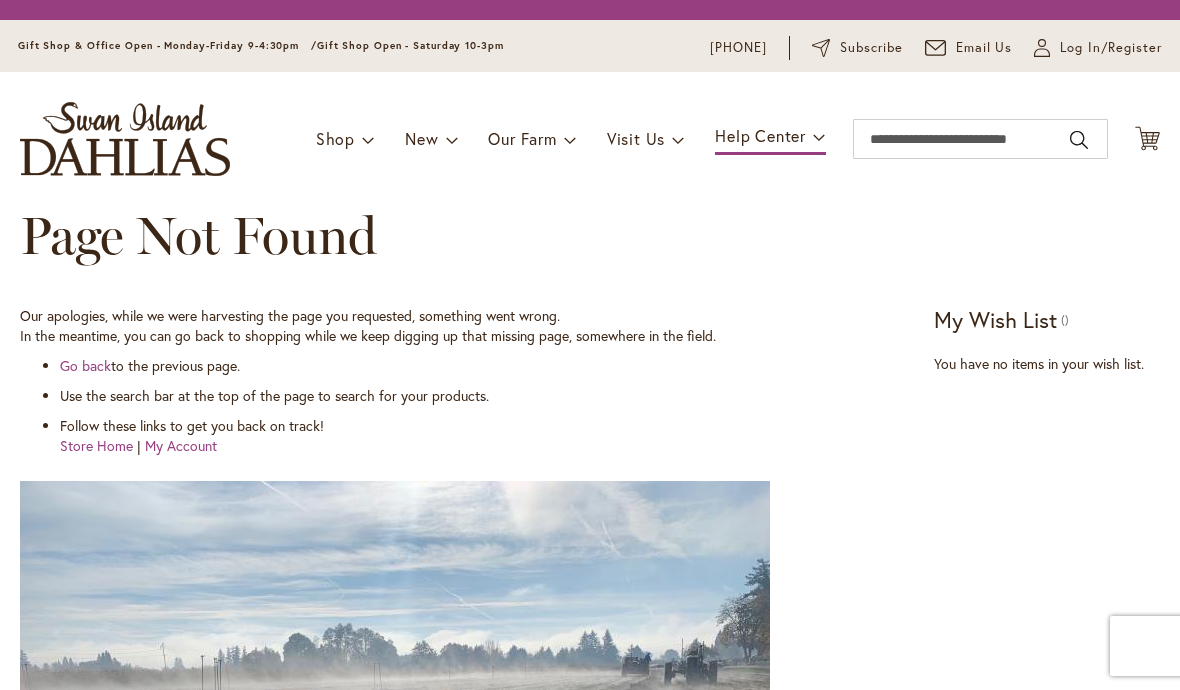 scroll, scrollTop: 0, scrollLeft: 0, axis: both 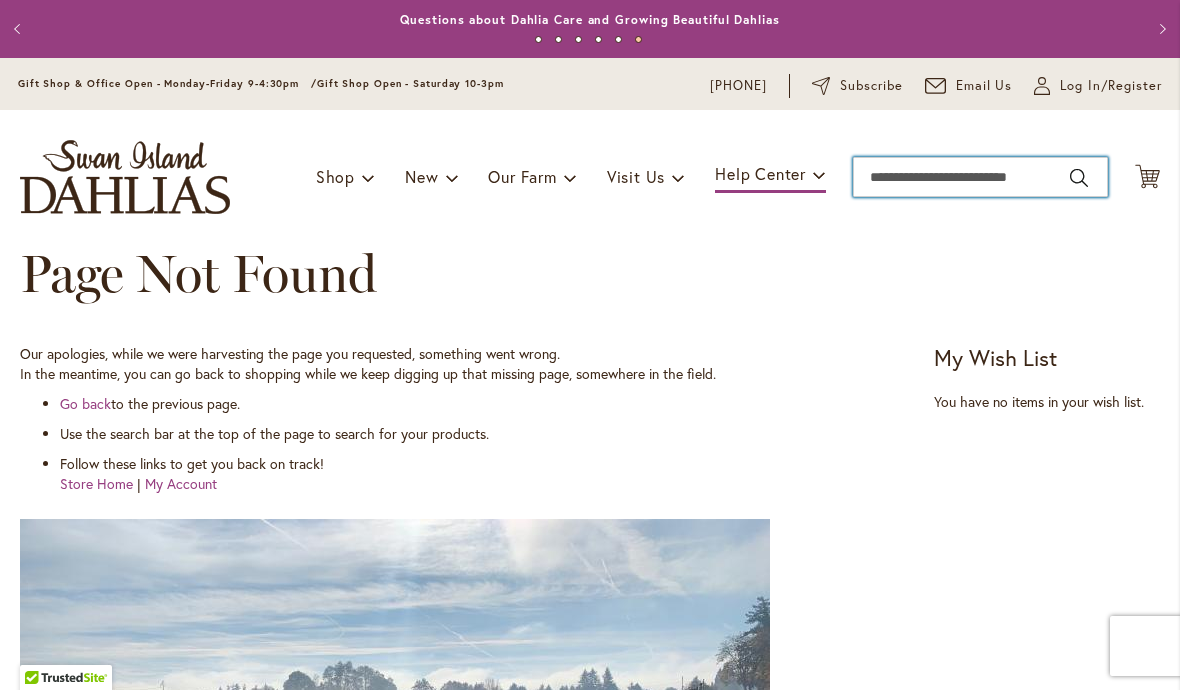 click on "Search" at bounding box center [980, 177] 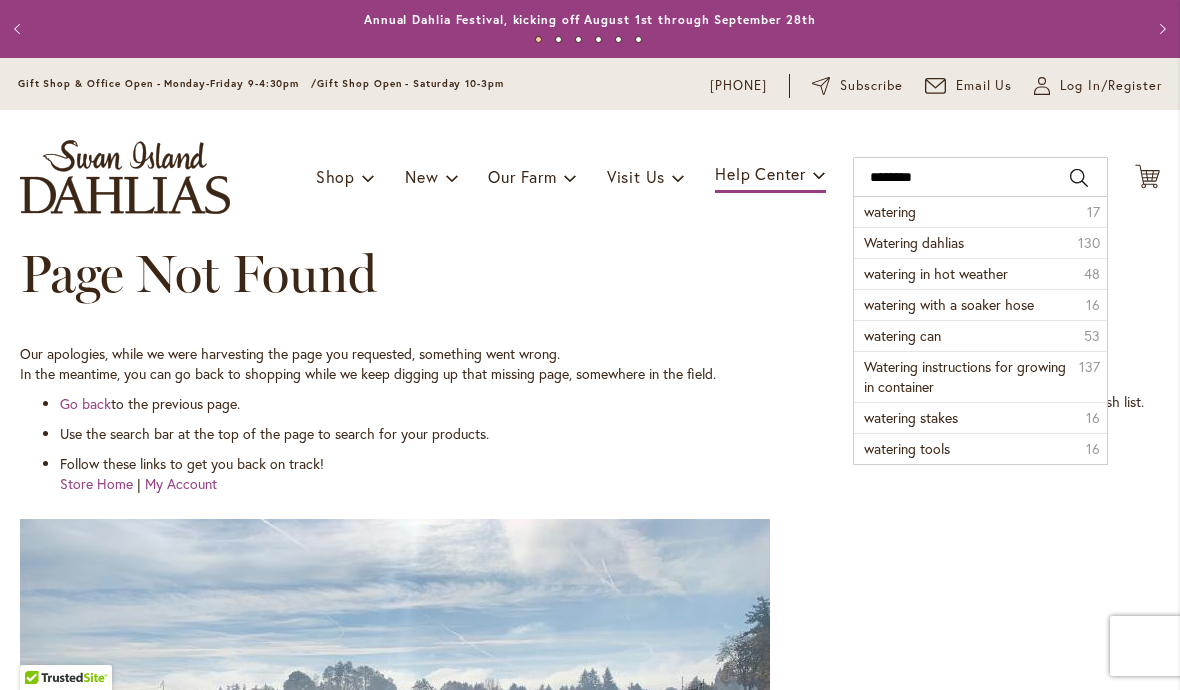 click on "Search" at bounding box center [1079, 178] 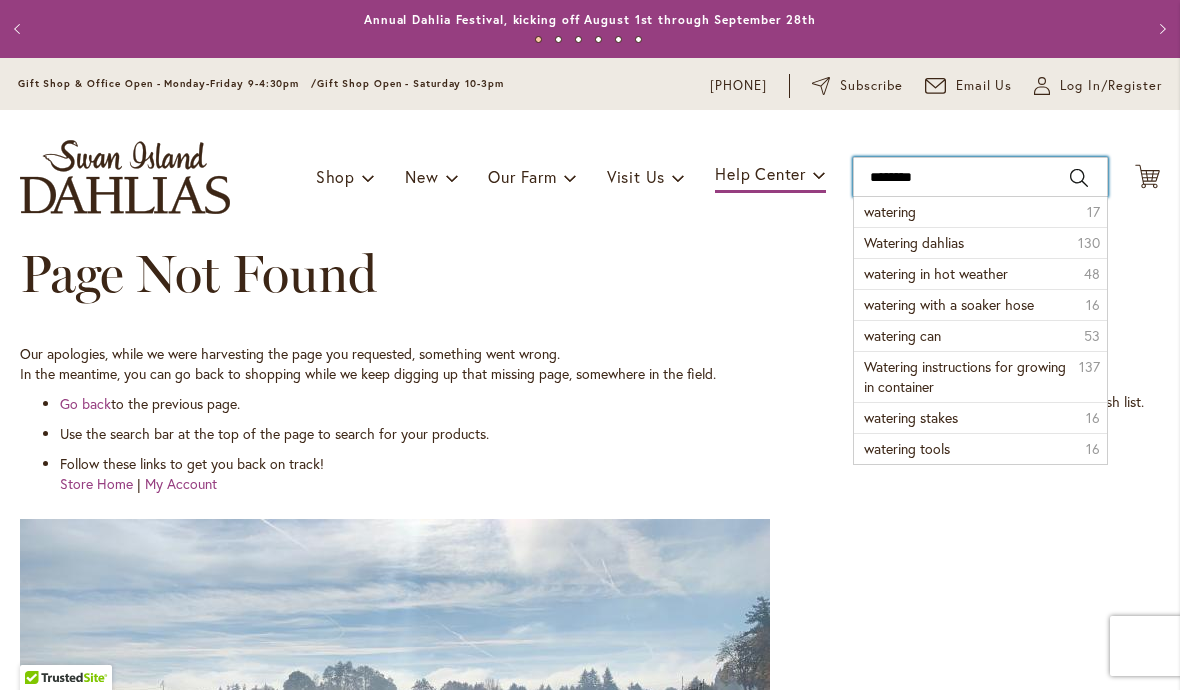 type on "********" 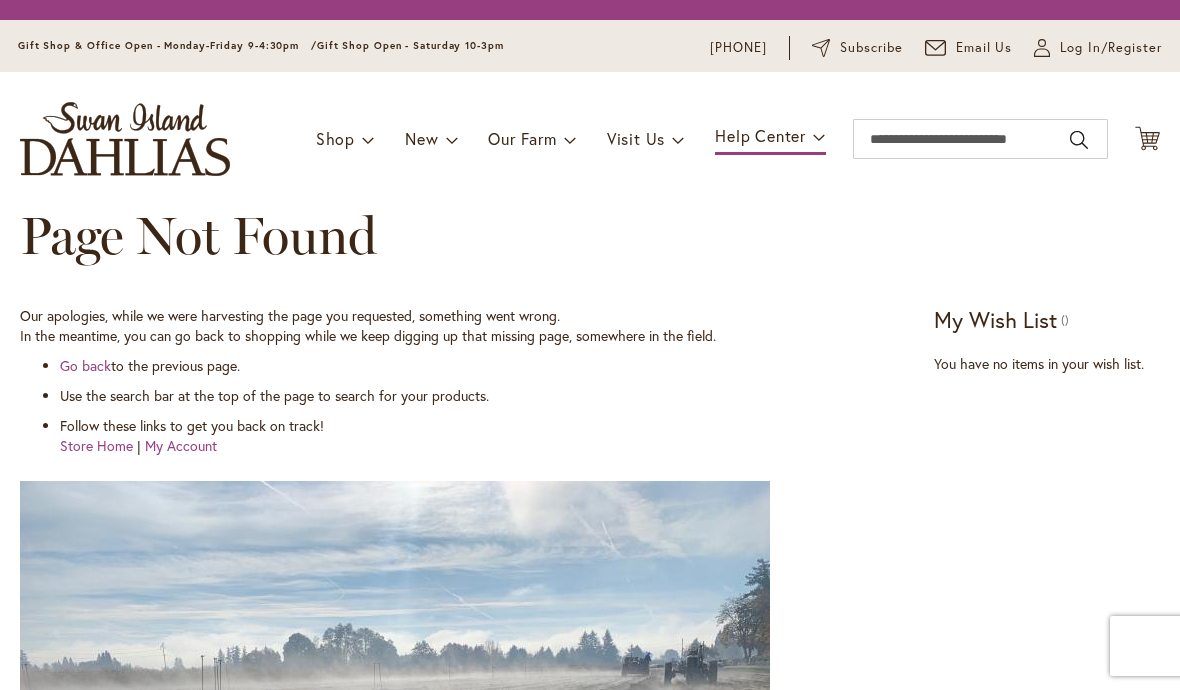 scroll, scrollTop: 0, scrollLeft: 0, axis: both 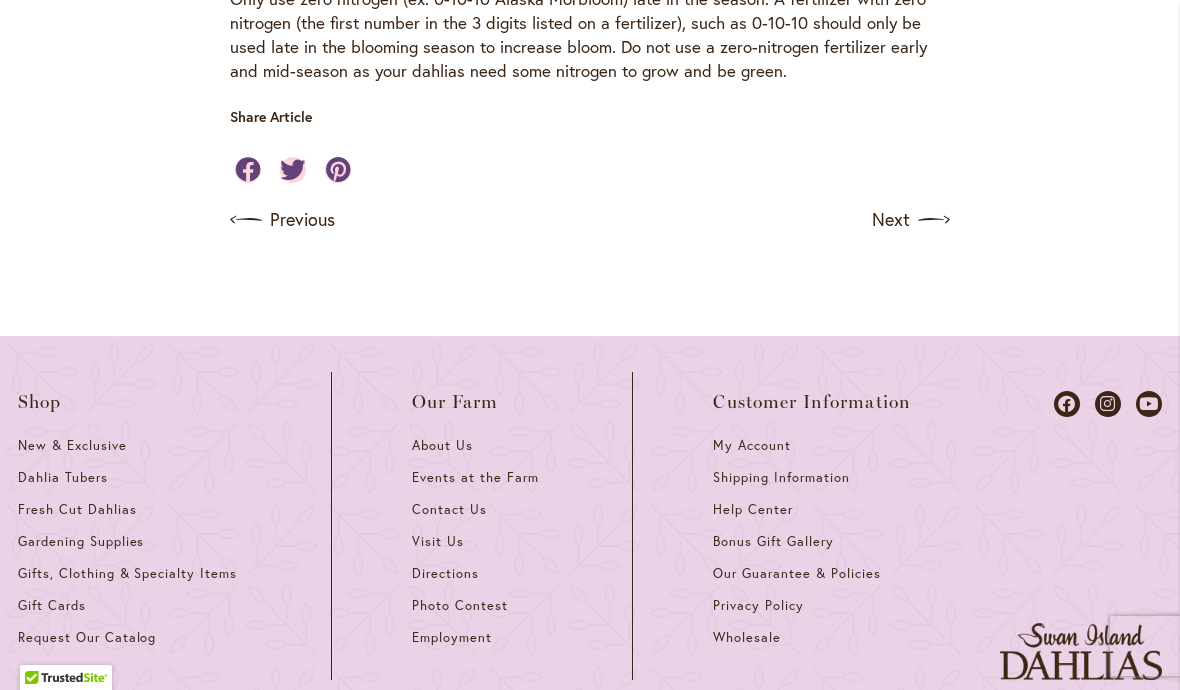 click on "Next" at bounding box center (911, 220) 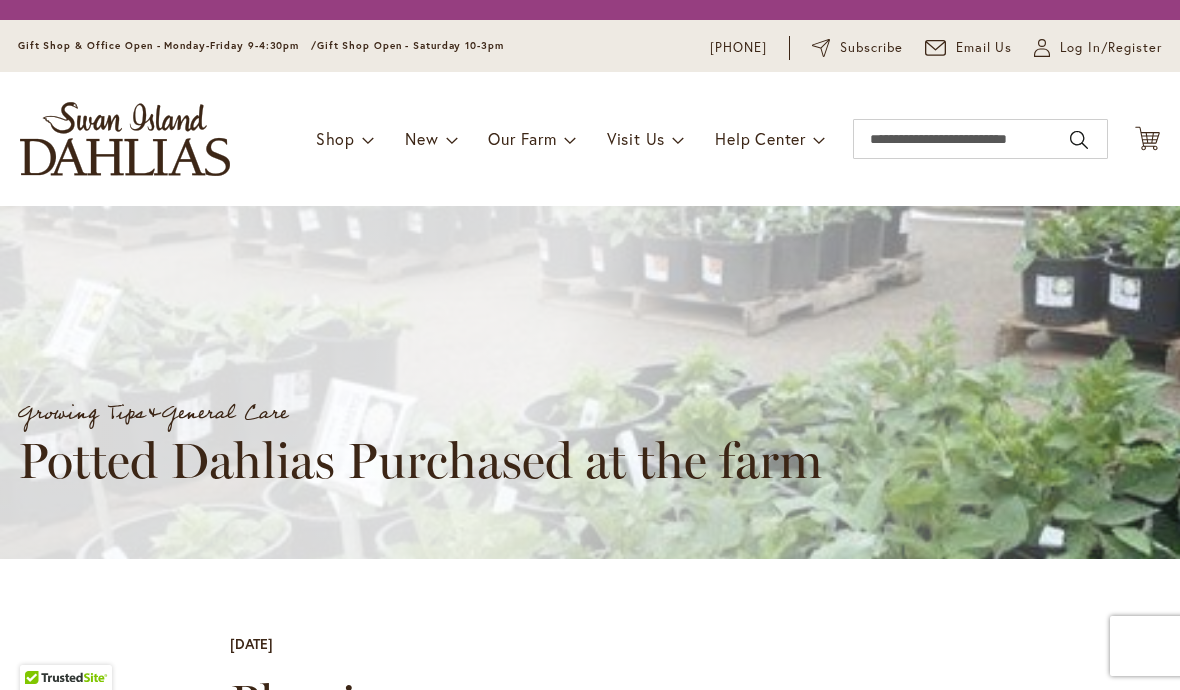 scroll, scrollTop: 0, scrollLeft: 0, axis: both 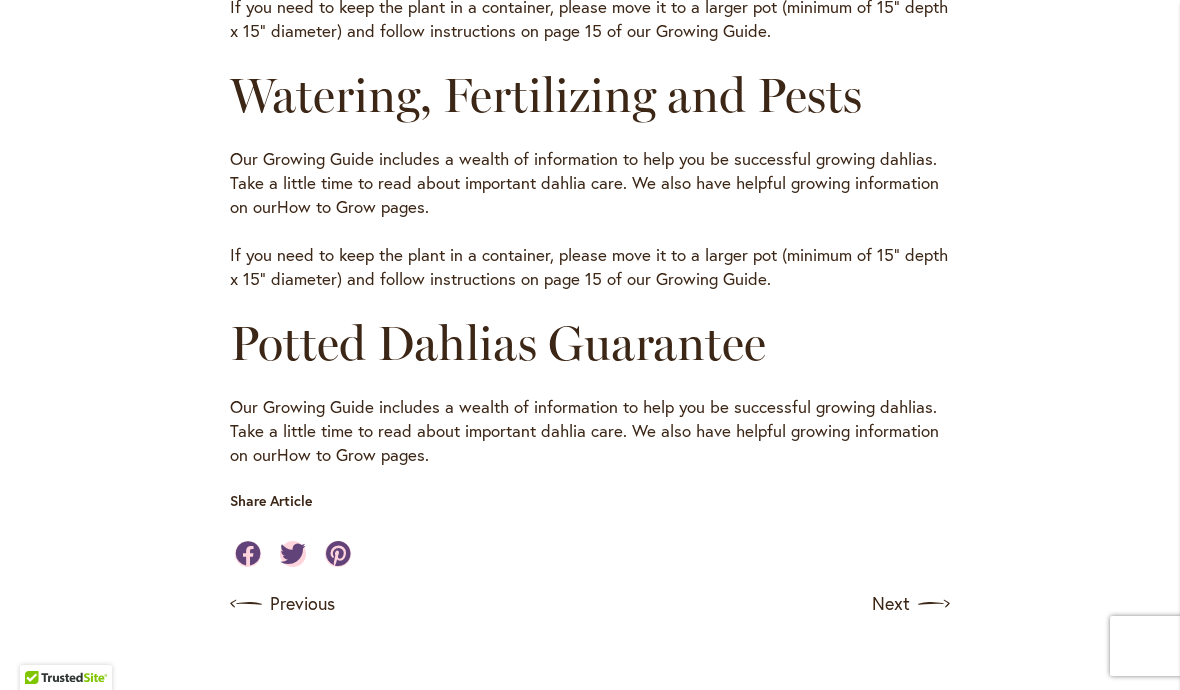 click on "How to Grow pages" at bounding box center [351, 206] 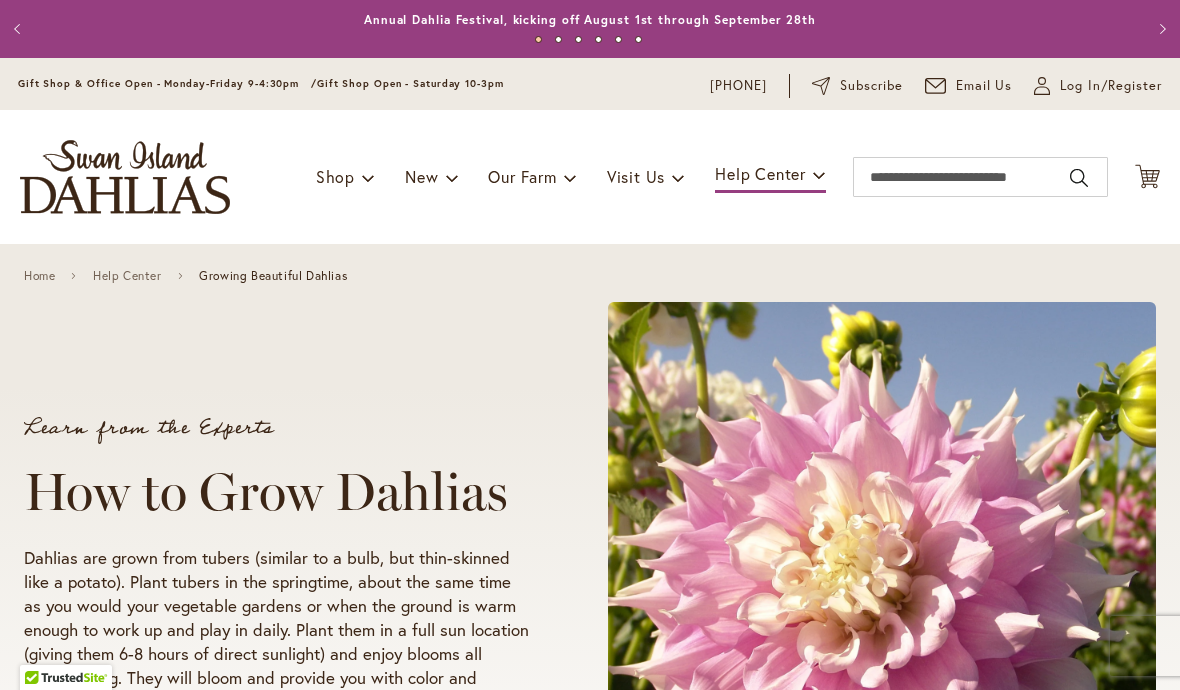 scroll, scrollTop: 0, scrollLeft: 0, axis: both 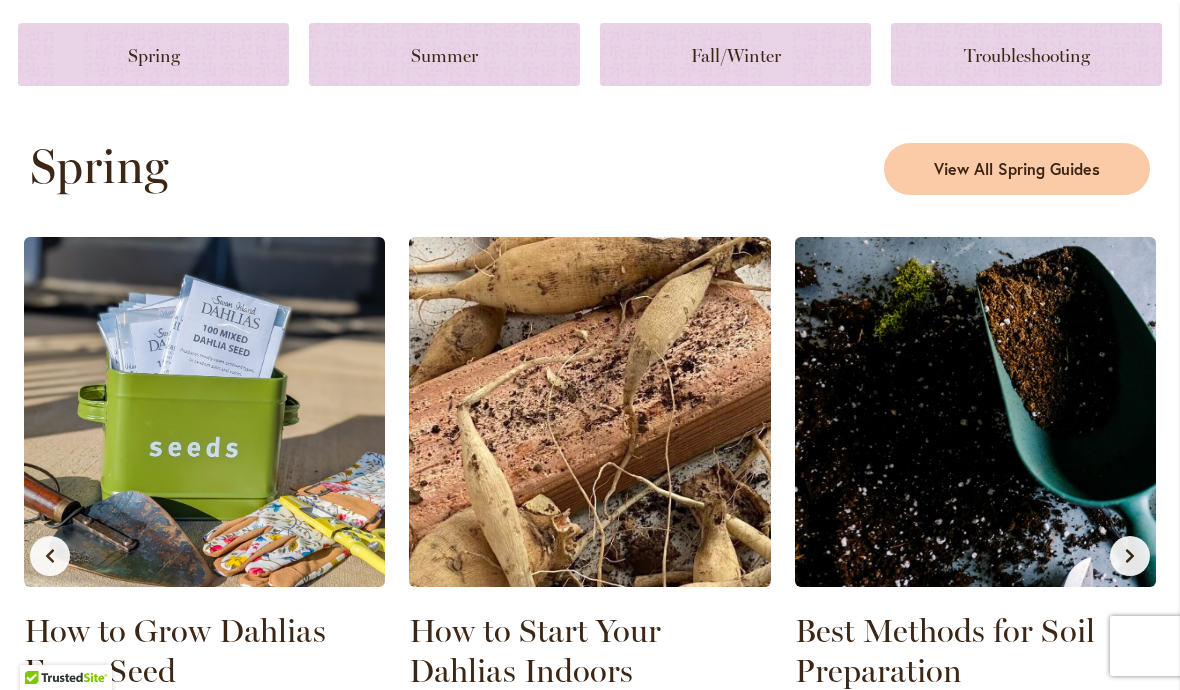 click at bounding box center (444, 54) 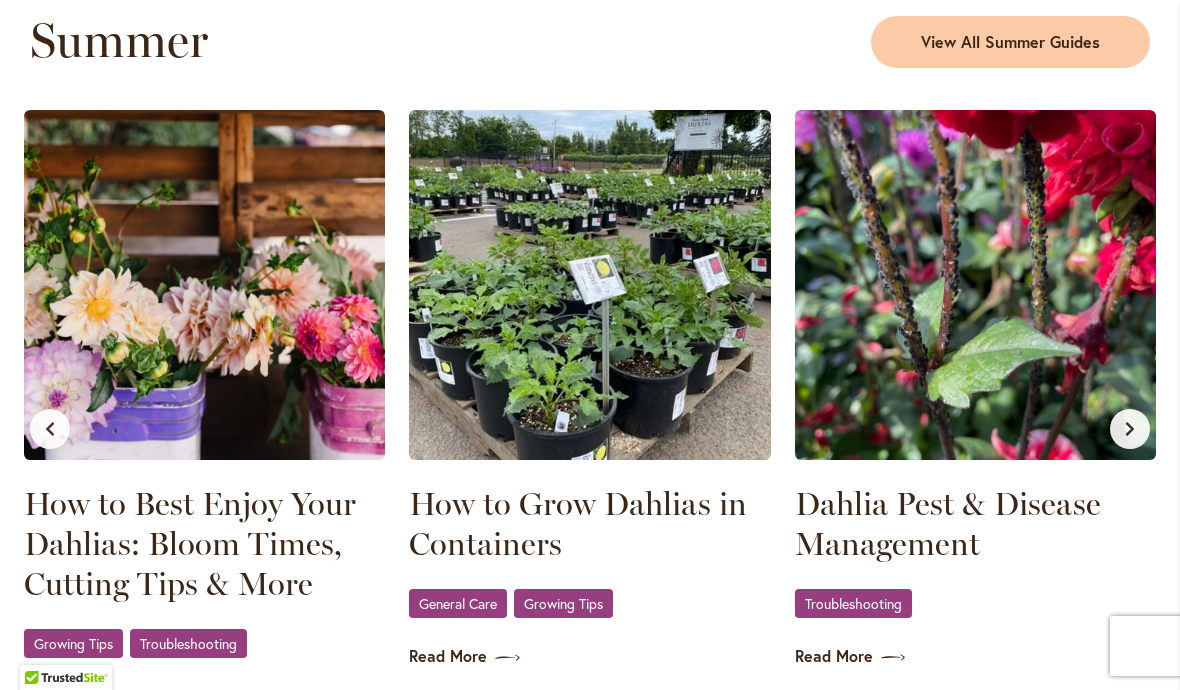 click on "View All Summer Guides" at bounding box center [1010, 42] 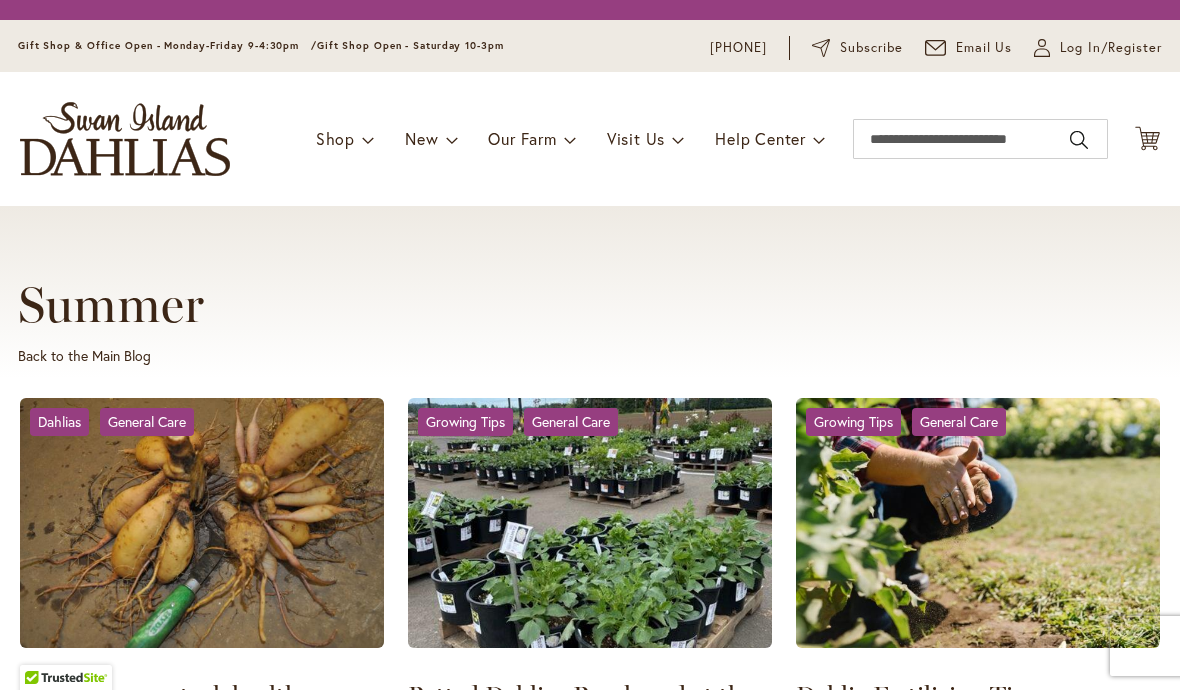 scroll, scrollTop: 0, scrollLeft: 0, axis: both 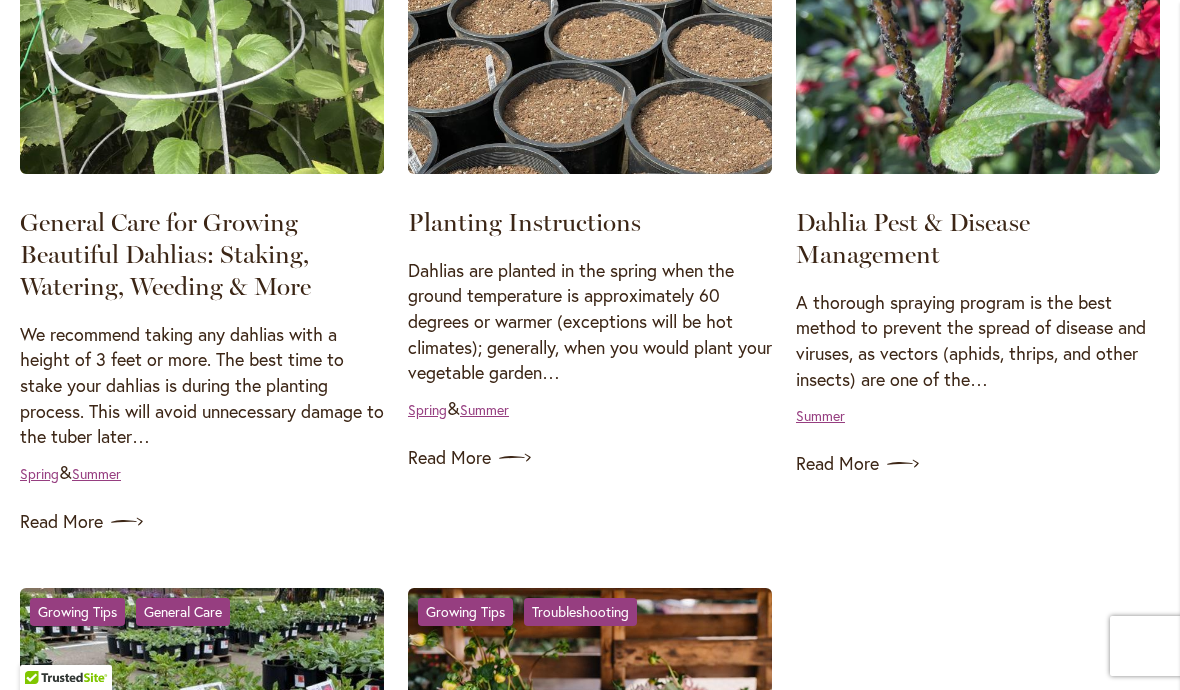 click on "Summer" at bounding box center (96, 473) 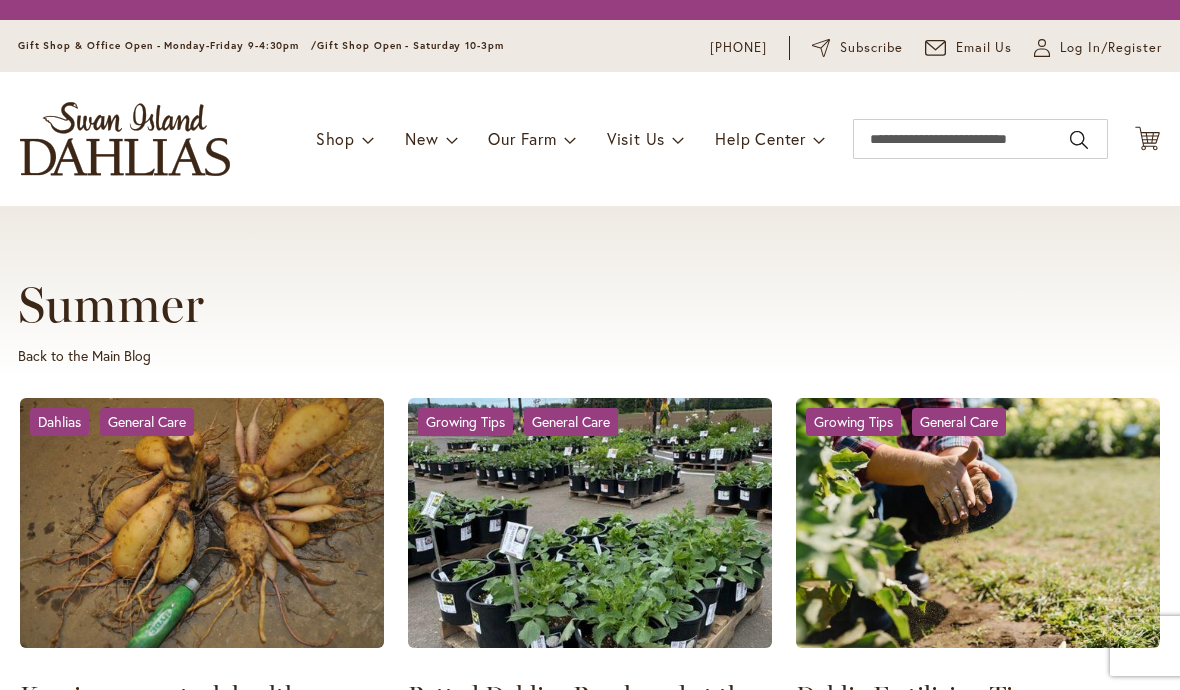scroll, scrollTop: 0, scrollLeft: 0, axis: both 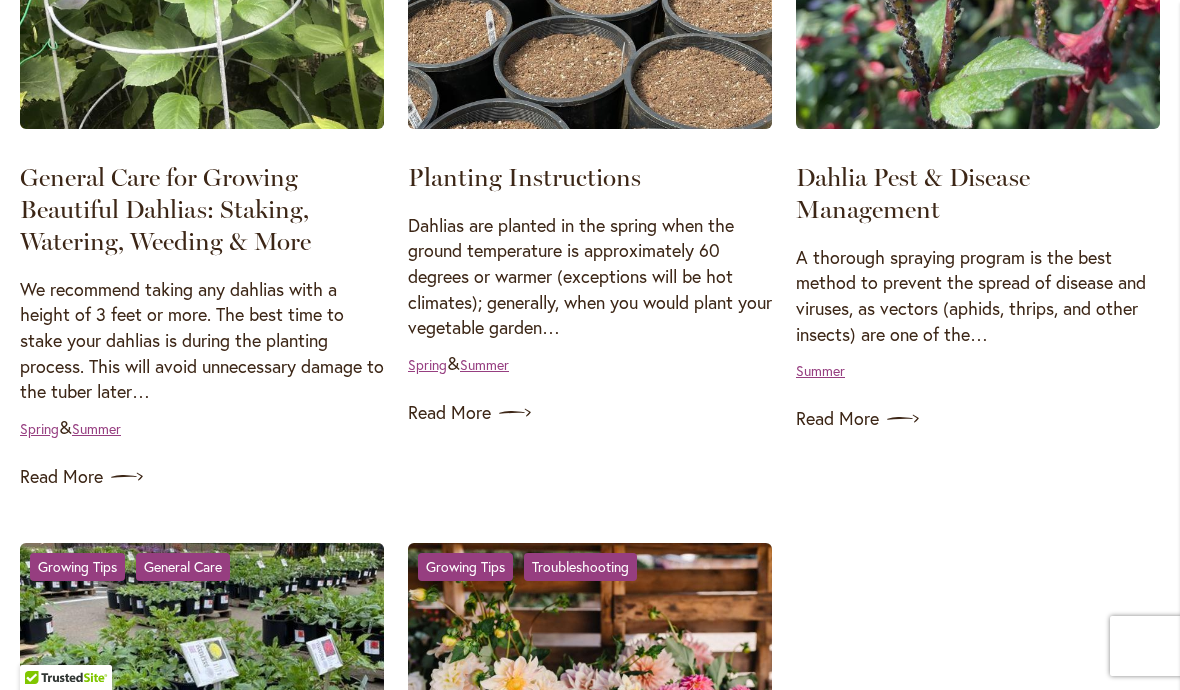 click on "Summer" at bounding box center [96, 428] 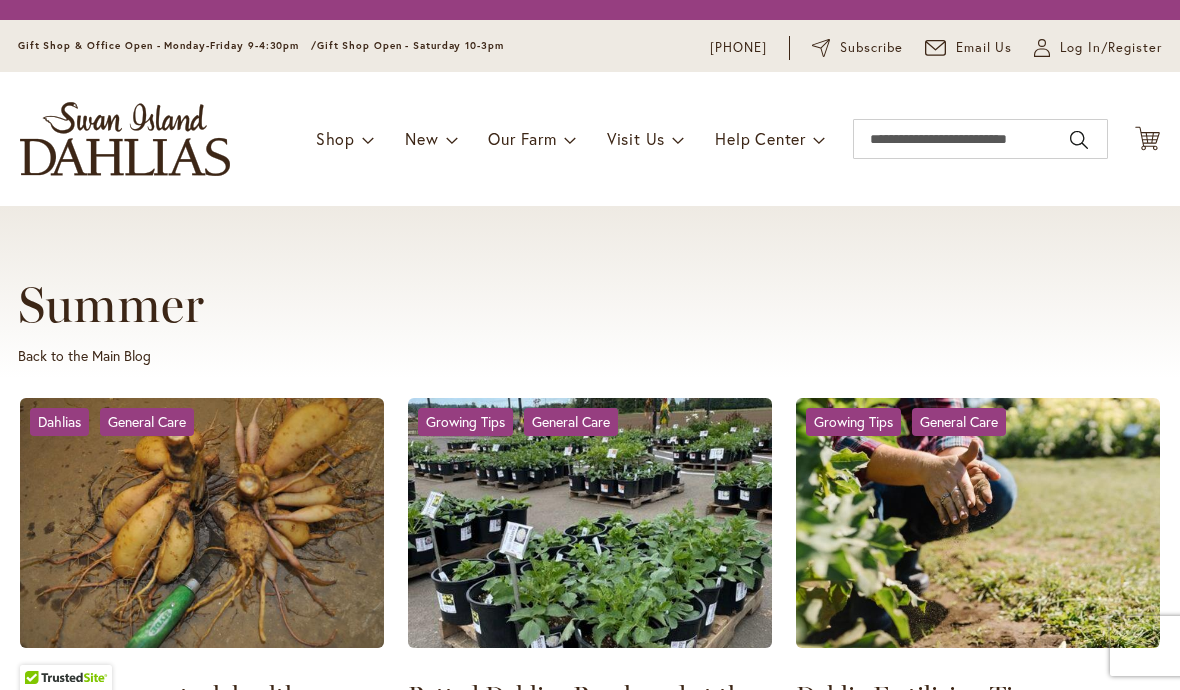 scroll, scrollTop: 0, scrollLeft: 0, axis: both 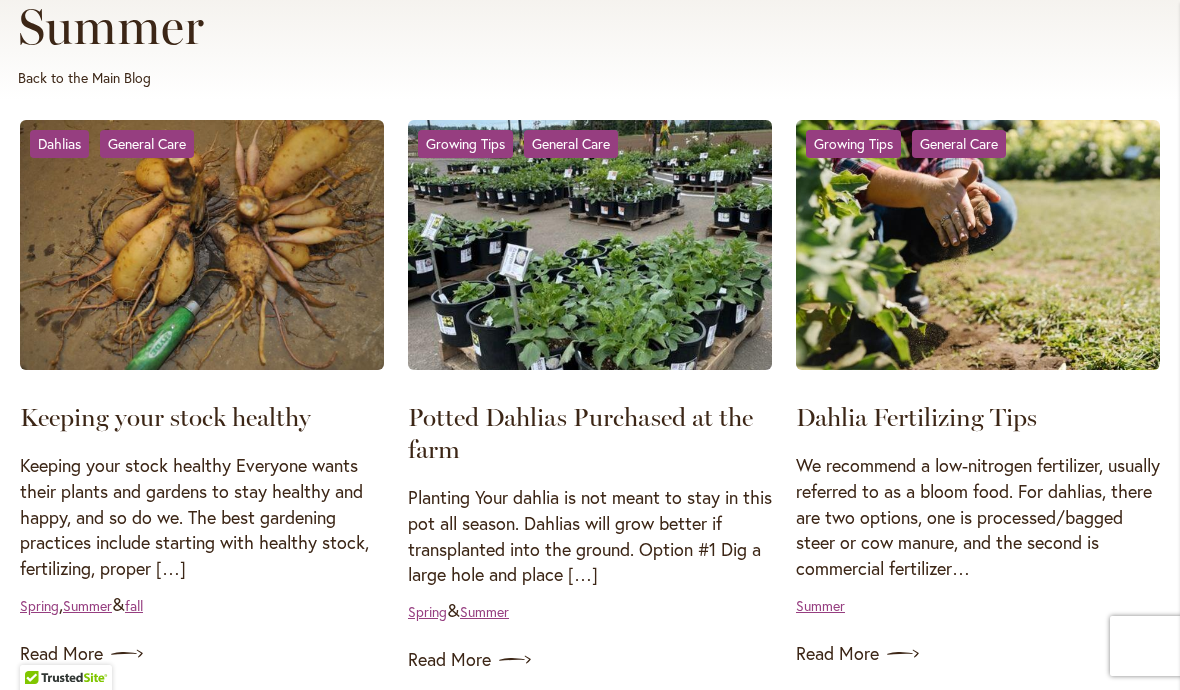 click on "General Care" at bounding box center [147, 144] 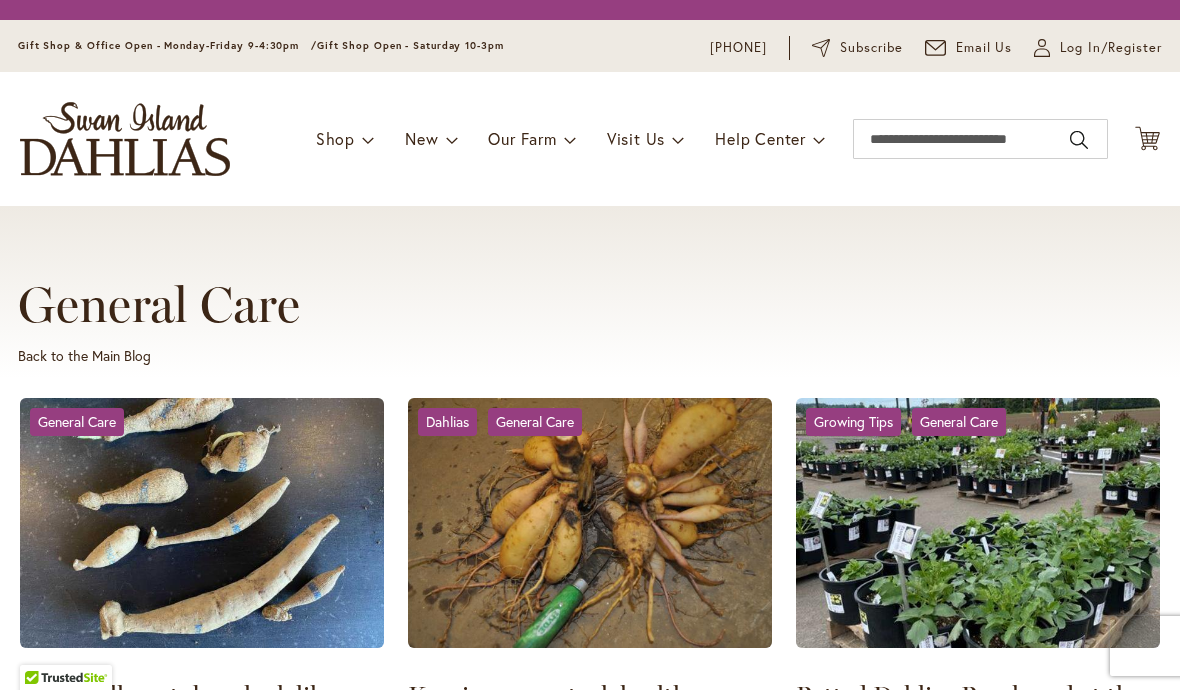 scroll, scrollTop: 0, scrollLeft: 0, axis: both 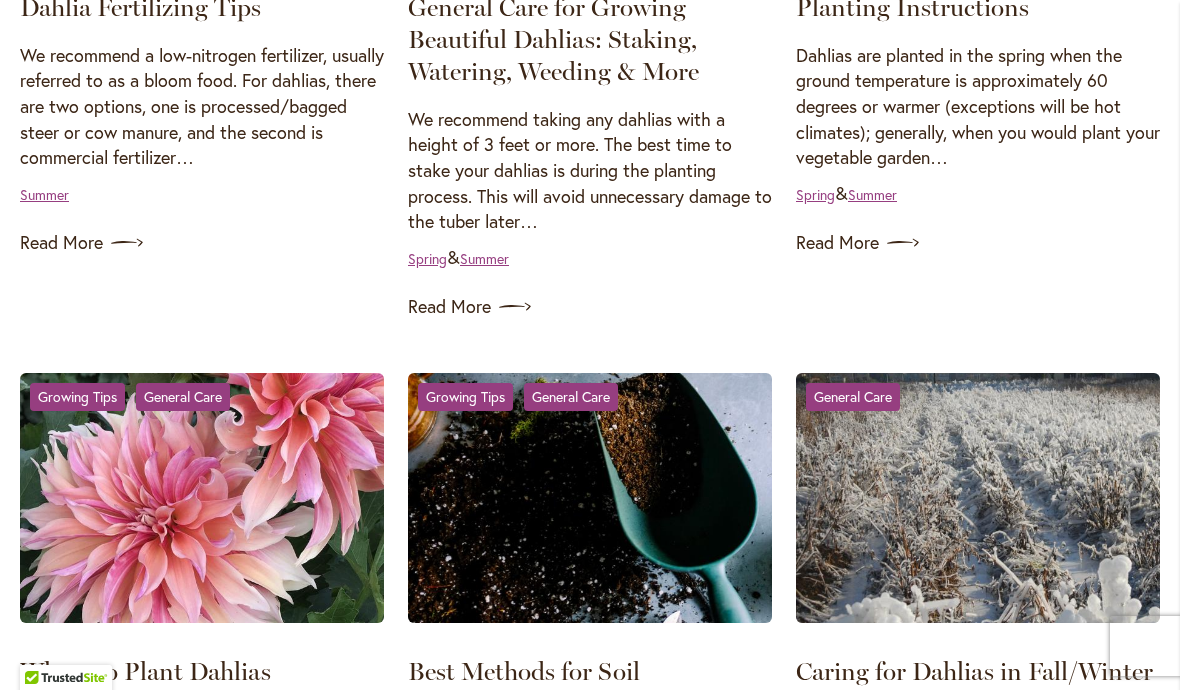 click on "Read More" at bounding box center (590, 307) 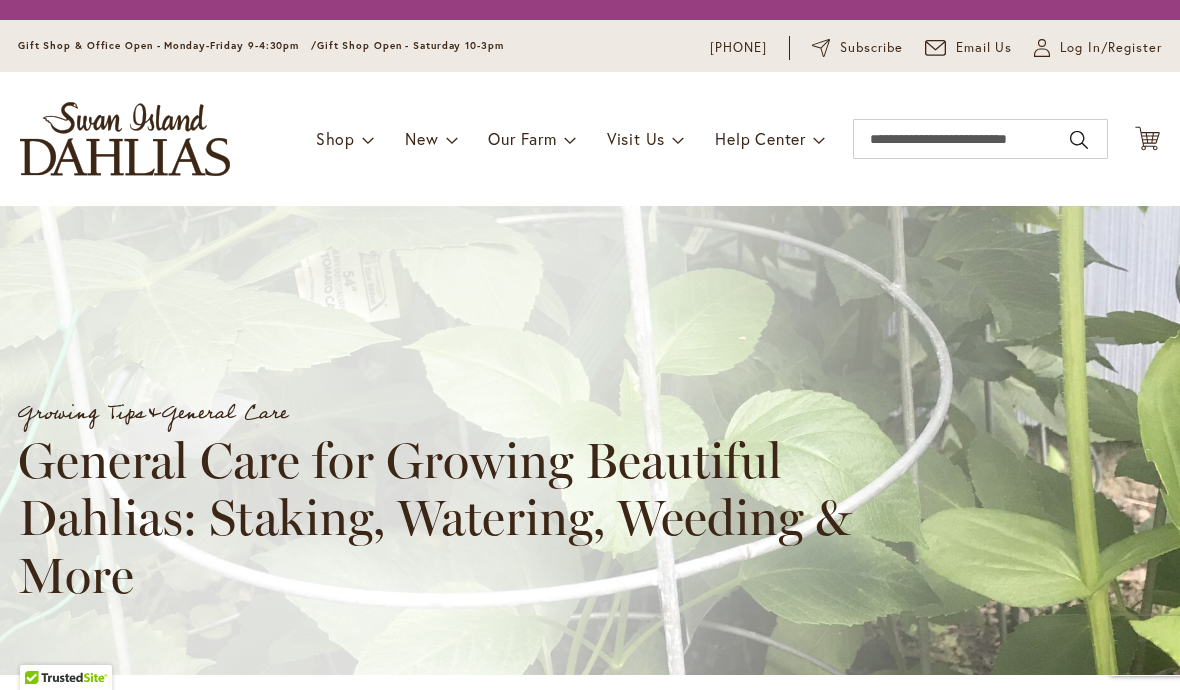 scroll, scrollTop: 0, scrollLeft: 0, axis: both 